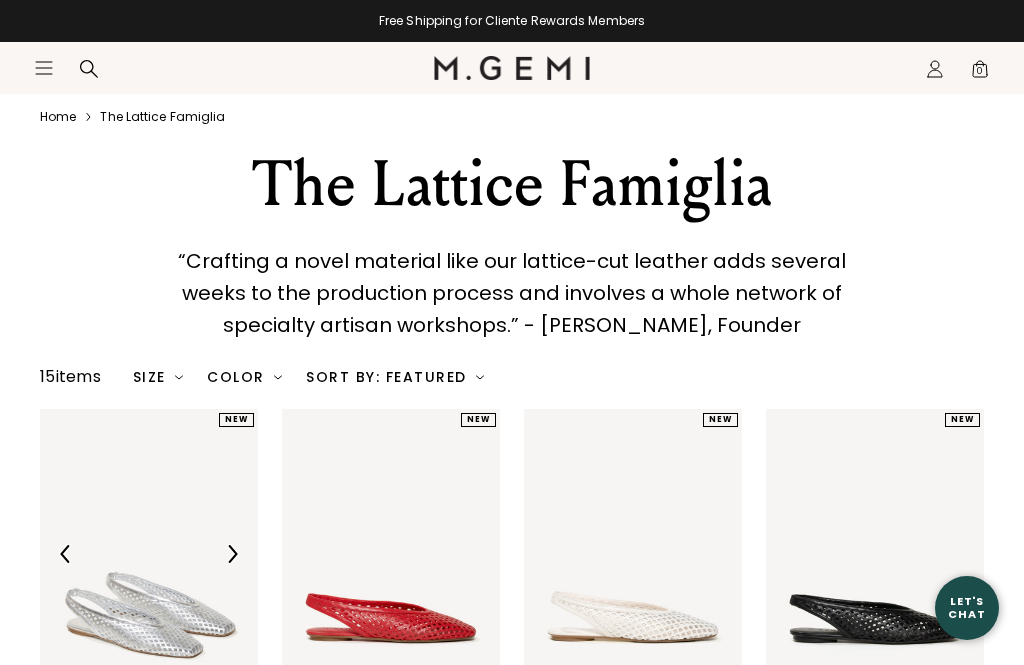scroll, scrollTop: 0, scrollLeft: 0, axis: both 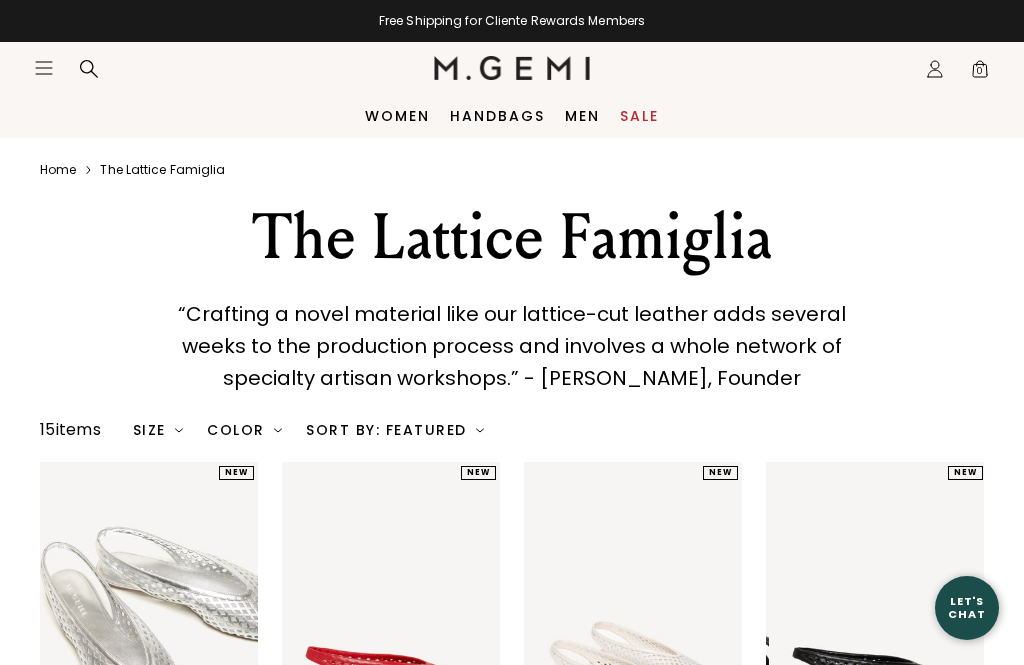 click on "Icons/20x20/profile@2x" 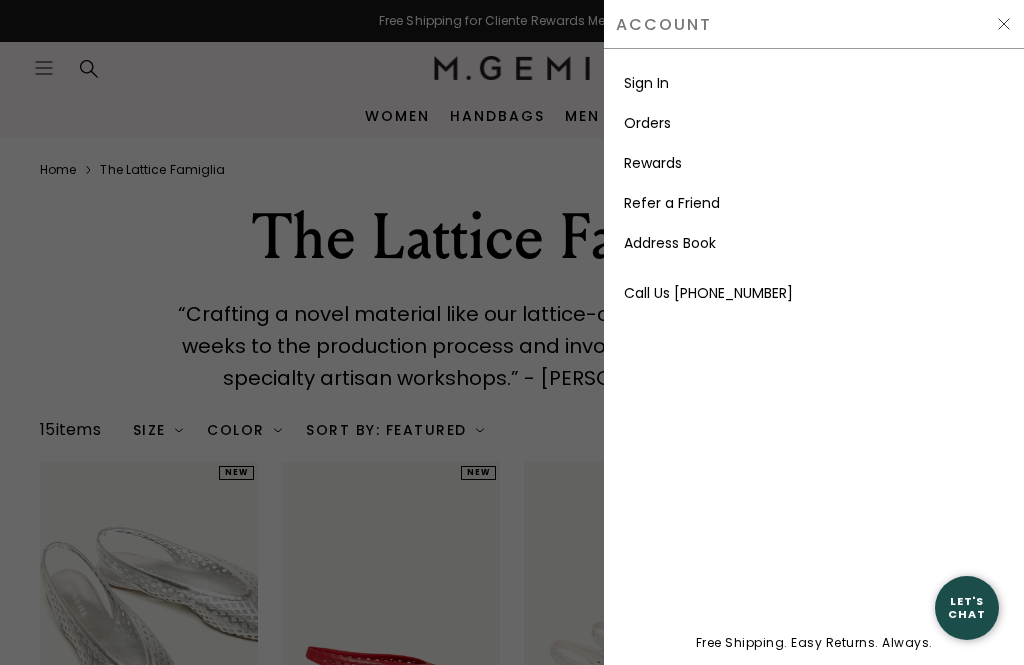 click on "Sign In" at bounding box center [646, 83] 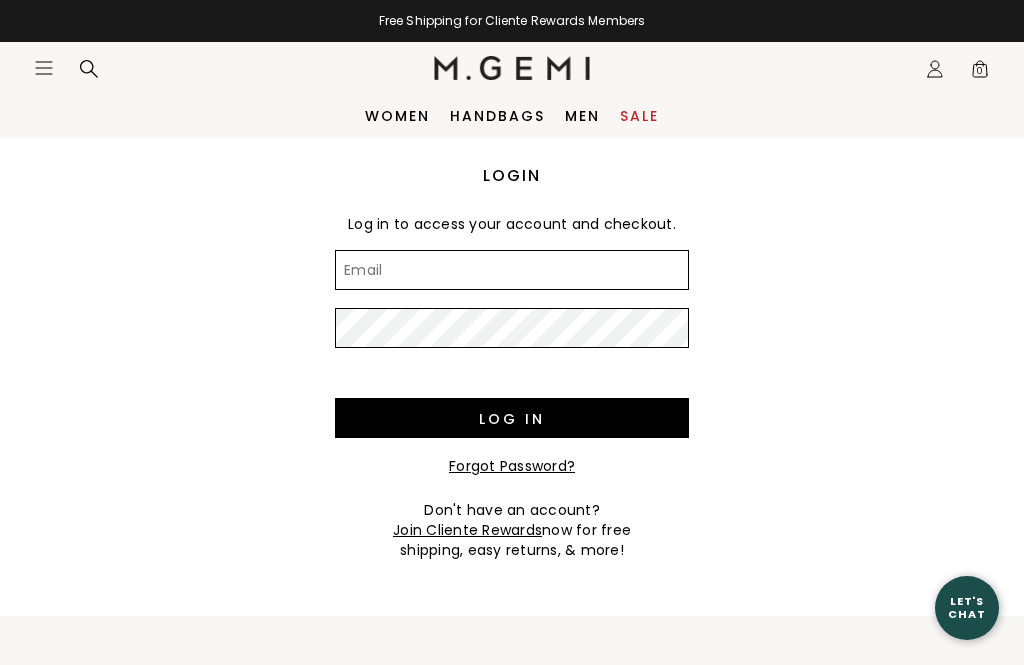 scroll, scrollTop: 0, scrollLeft: 0, axis: both 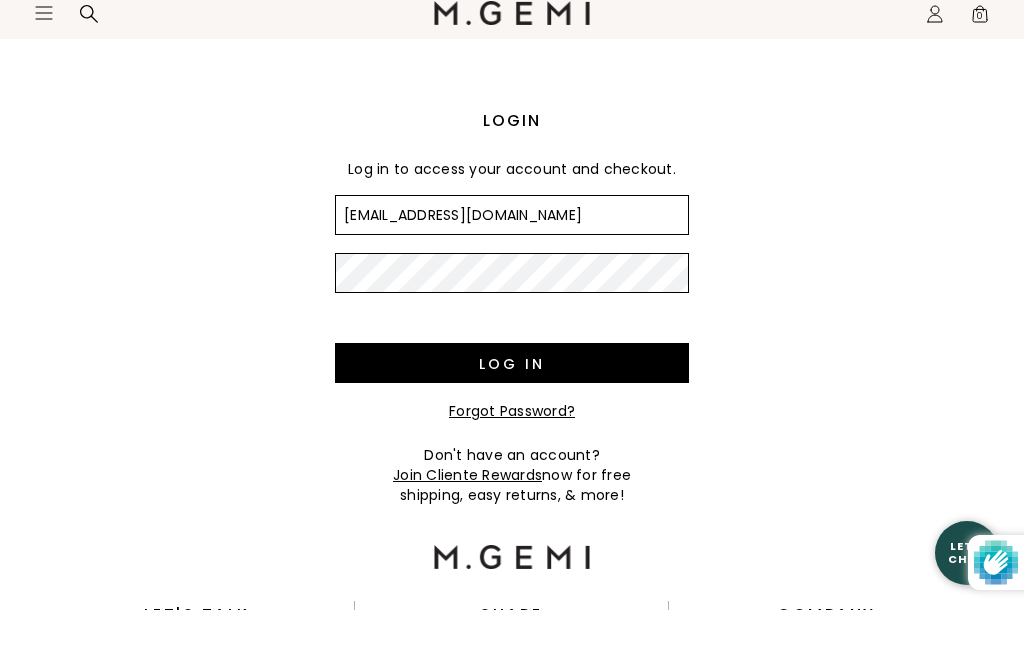 type on "bbhelfrich@gmail.com" 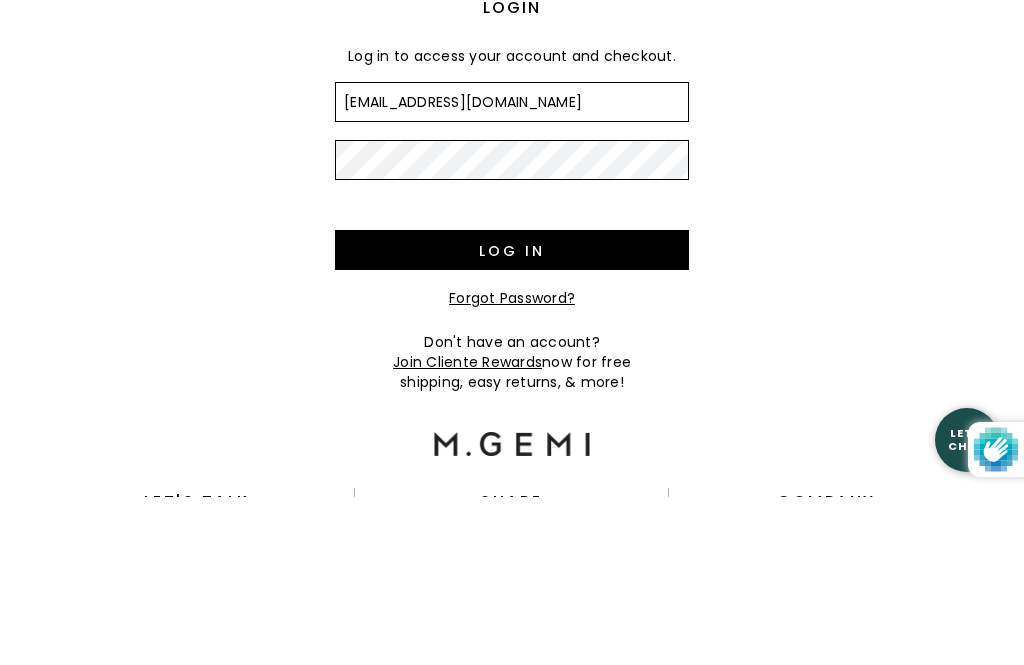 click on "Log in" at bounding box center [512, 418] 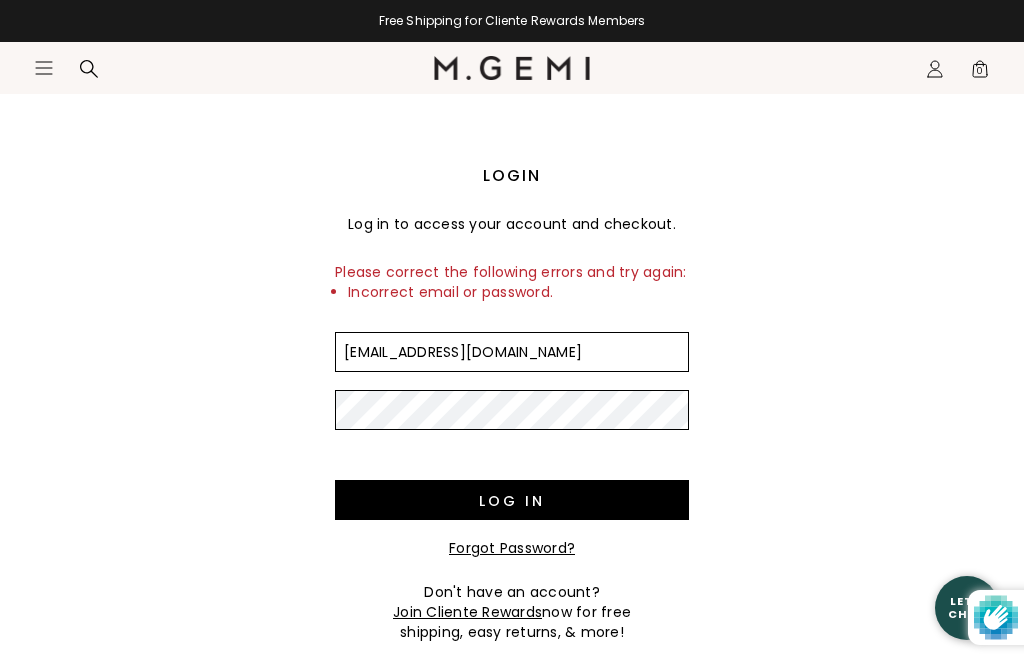 type on "[EMAIL_ADDRESS][DOMAIN_NAME]" 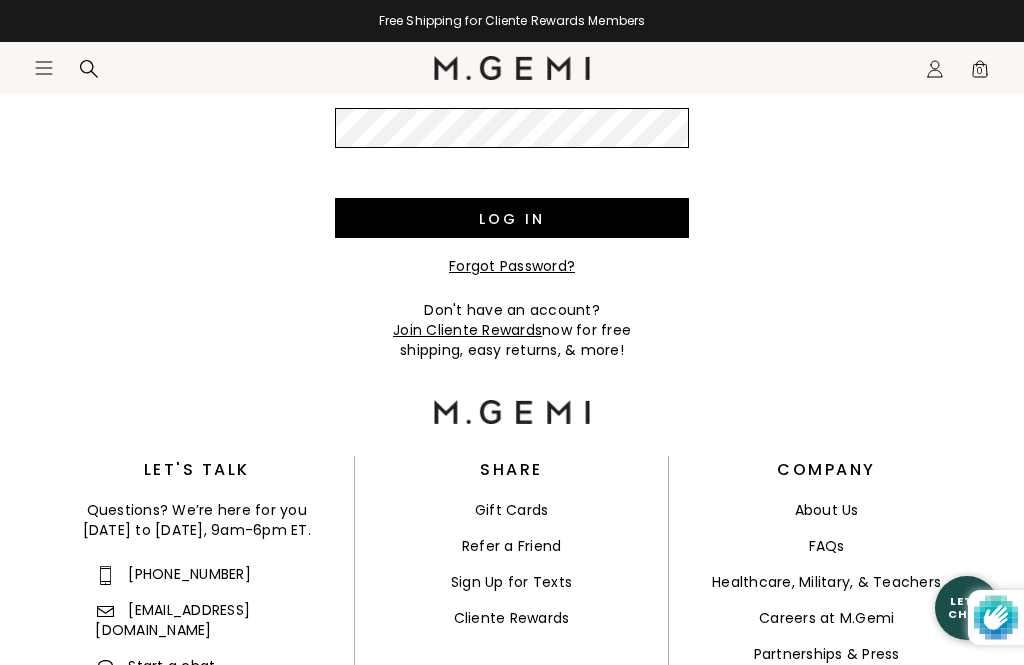 scroll, scrollTop: 0, scrollLeft: 0, axis: both 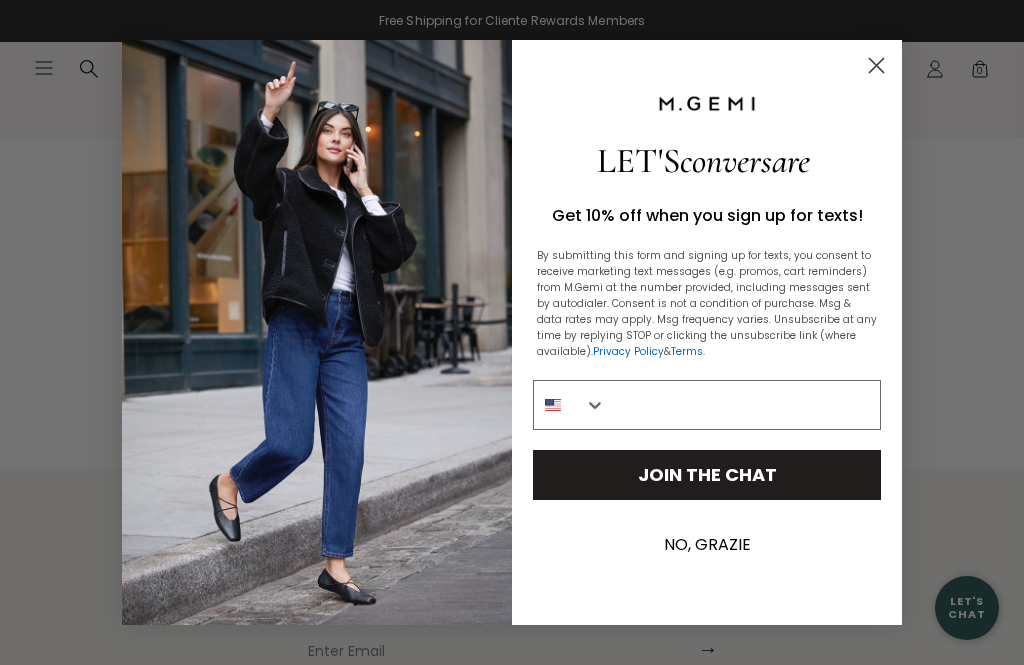click 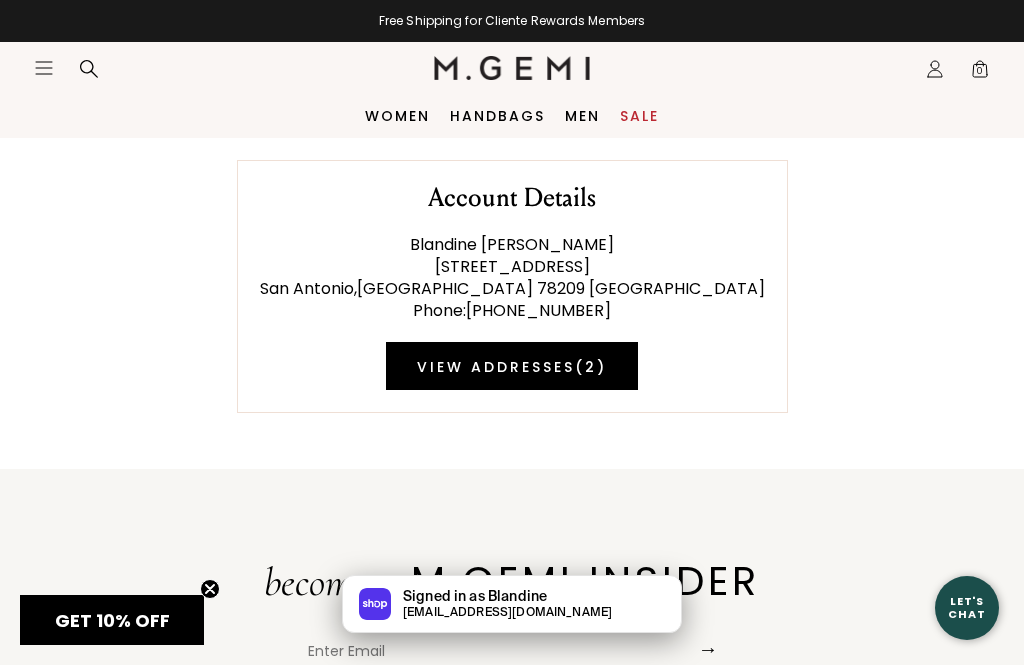 scroll, scrollTop: 0, scrollLeft: 0, axis: both 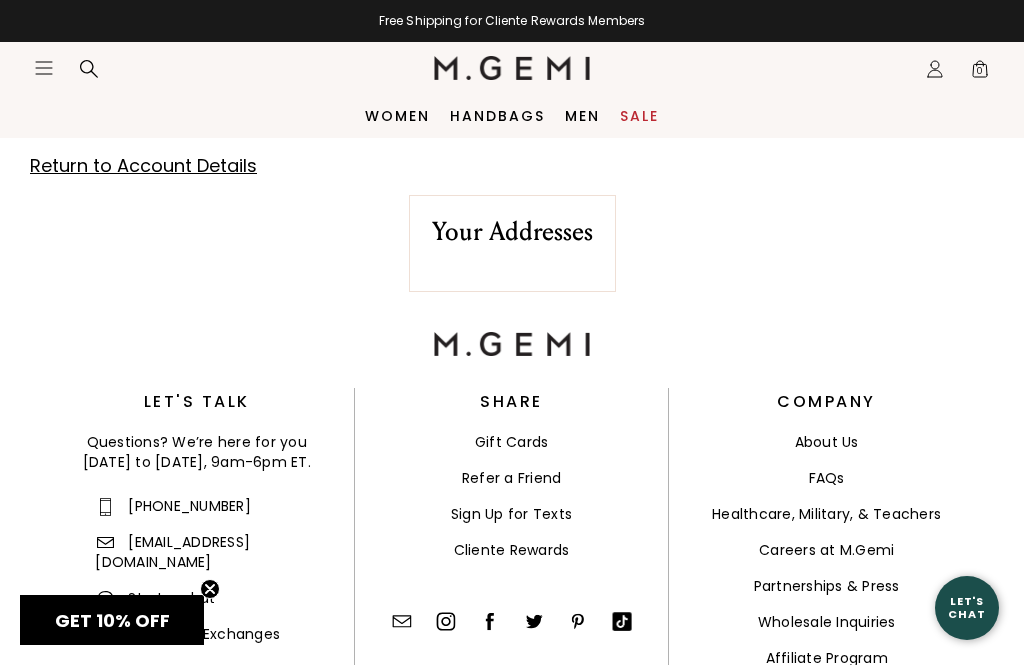 click on "Return to Account Details" at bounding box center (527, 157) 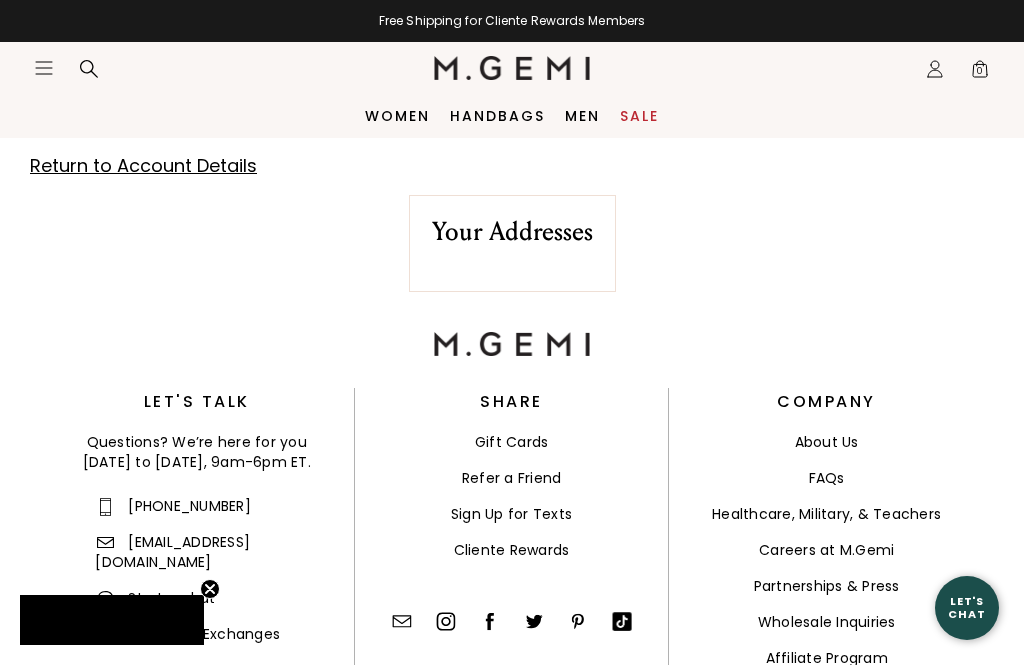 scroll, scrollTop: 0, scrollLeft: 0, axis: both 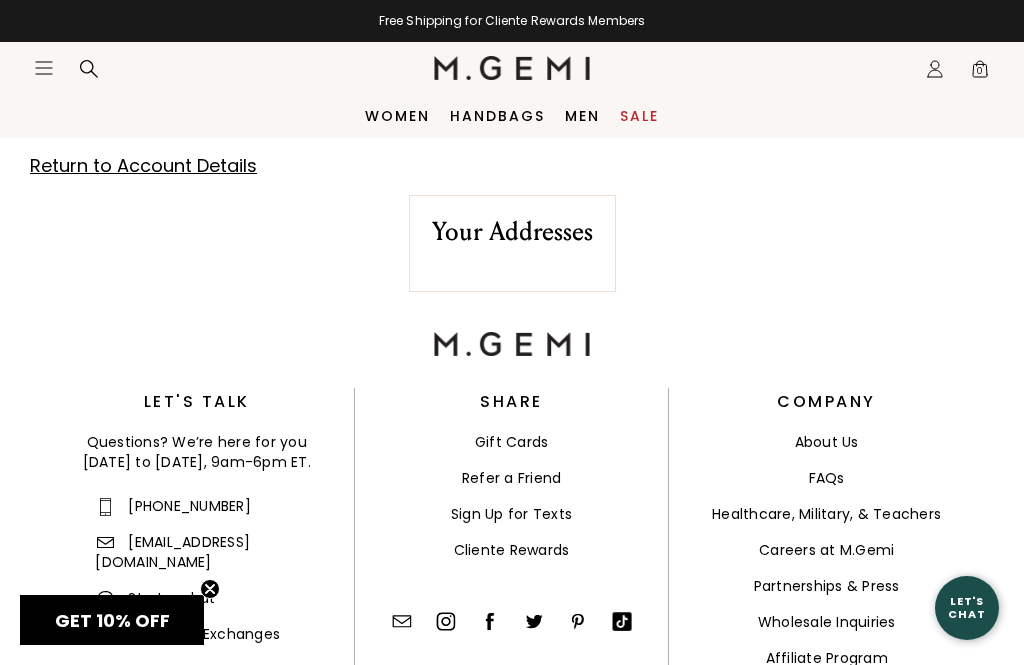 click on "Return to Account Details" at bounding box center (143, 165) 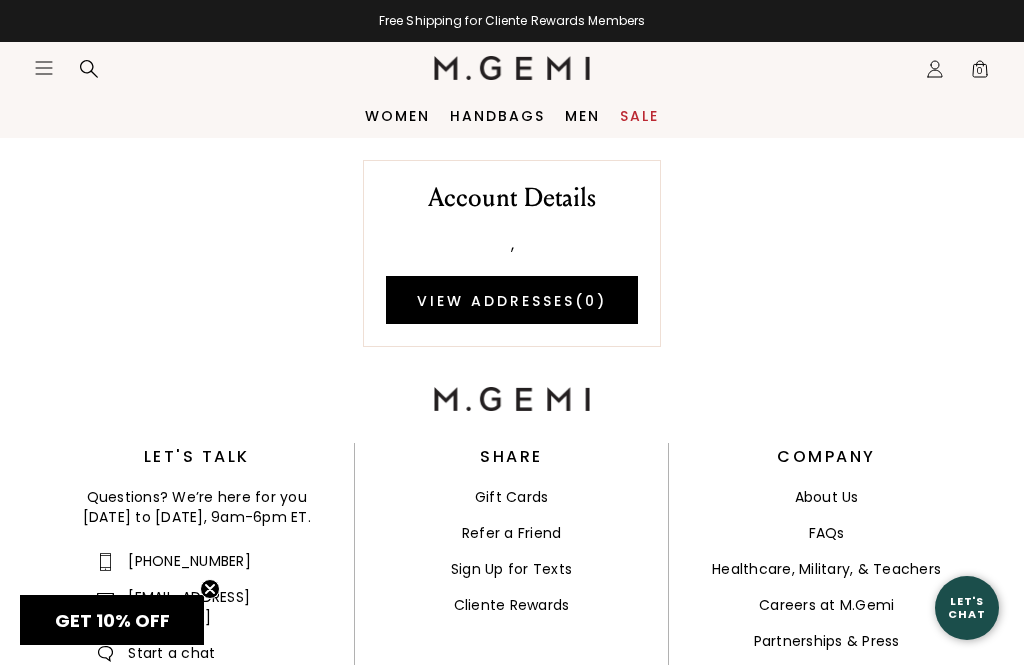 scroll, scrollTop: 0, scrollLeft: 0, axis: both 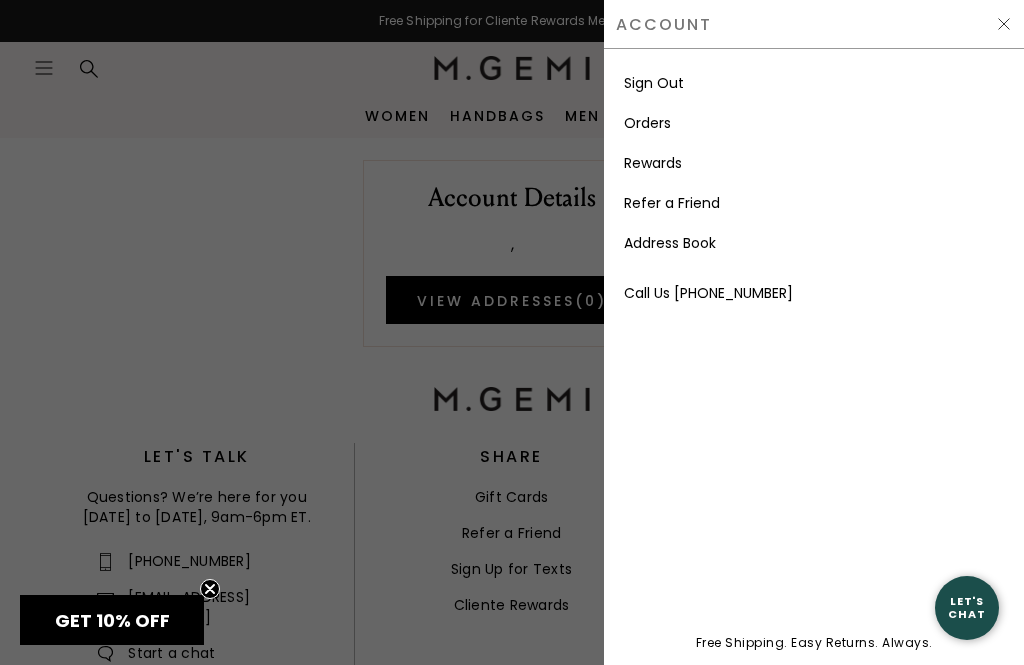 click on "Address Book" at bounding box center [670, 243] 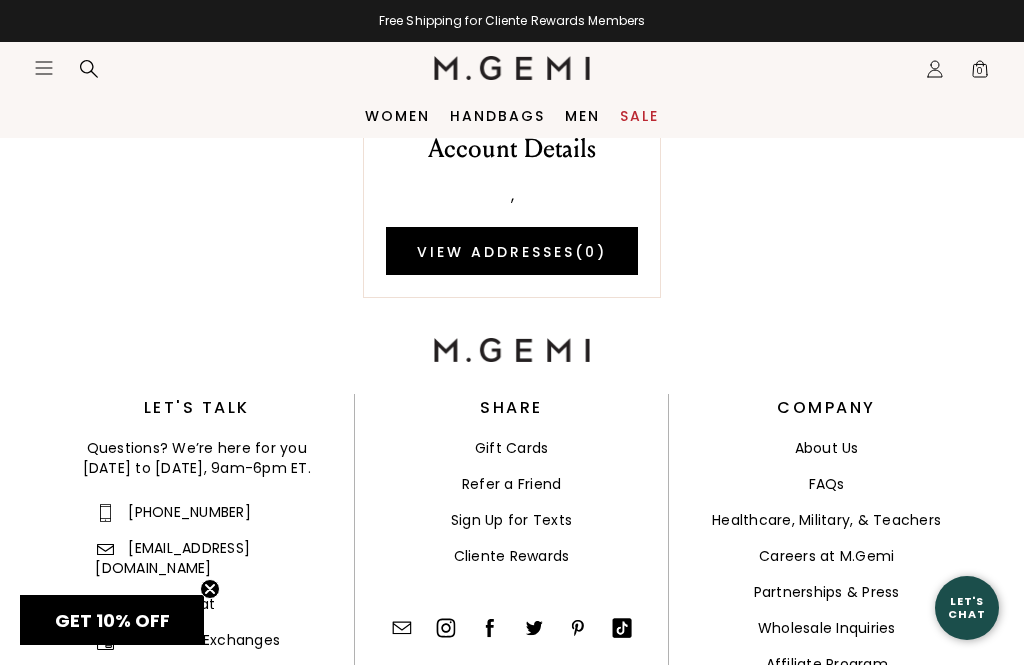 scroll, scrollTop: 0, scrollLeft: 0, axis: both 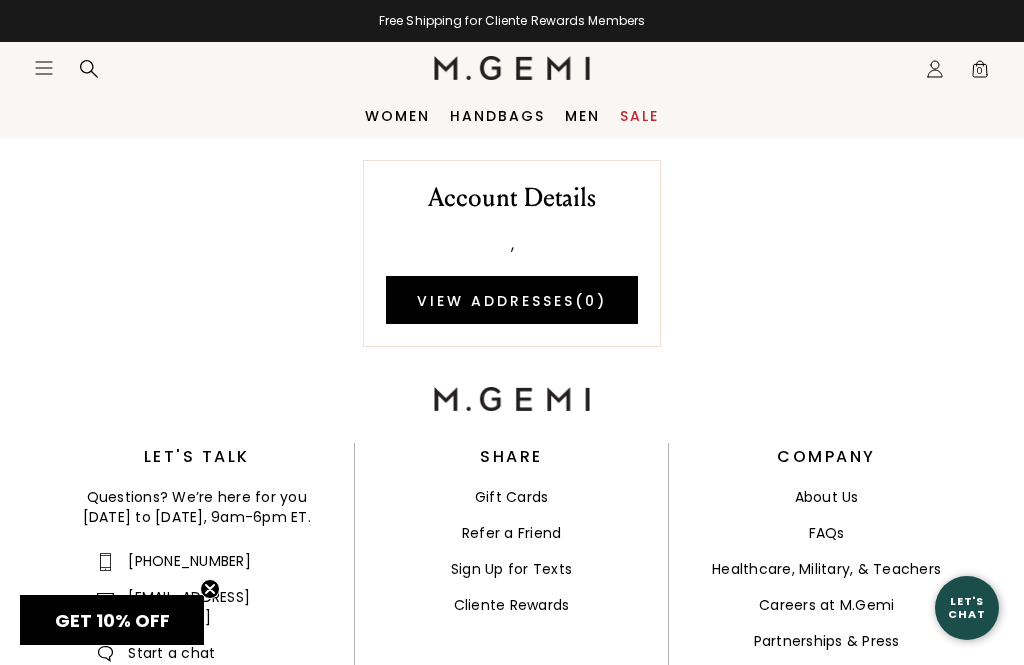 click on "Icons/20x20/profile@2x" 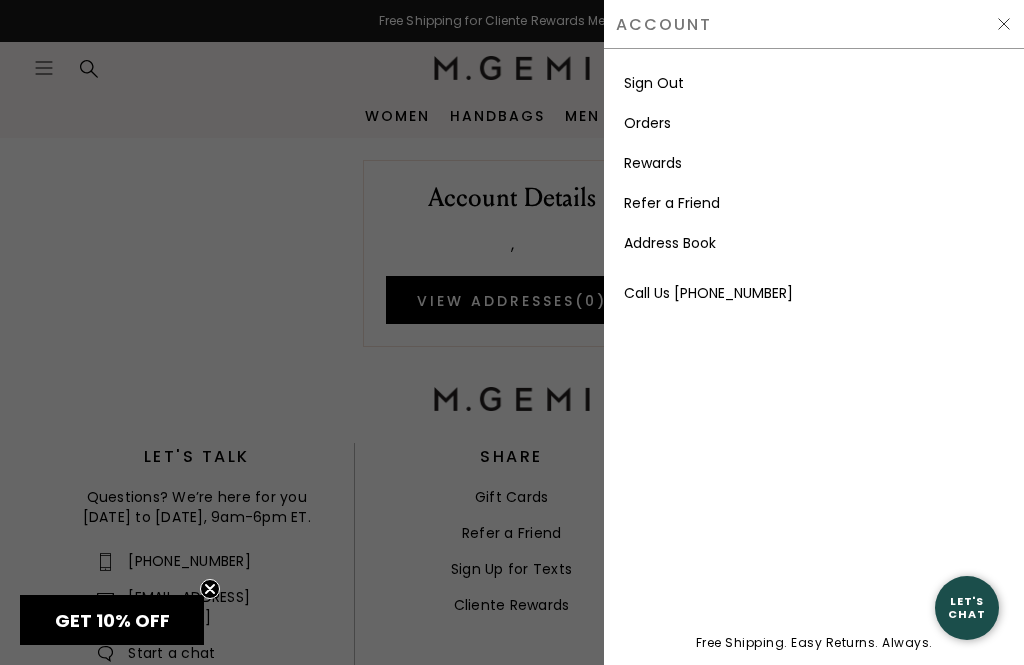 click on "Rewards" at bounding box center [653, 163] 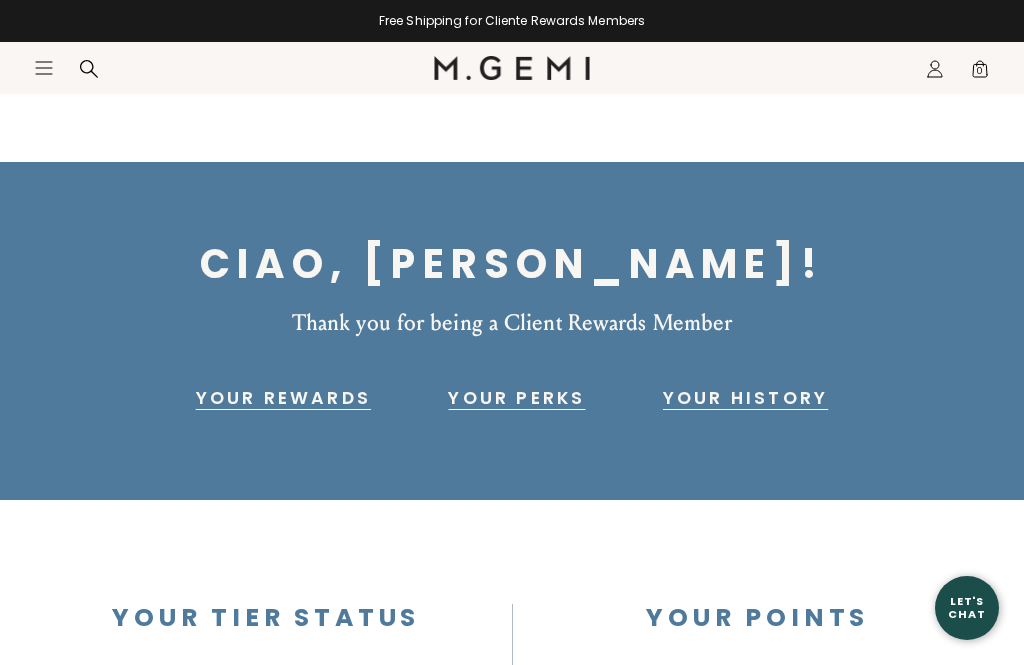 scroll, scrollTop: 64, scrollLeft: 0, axis: vertical 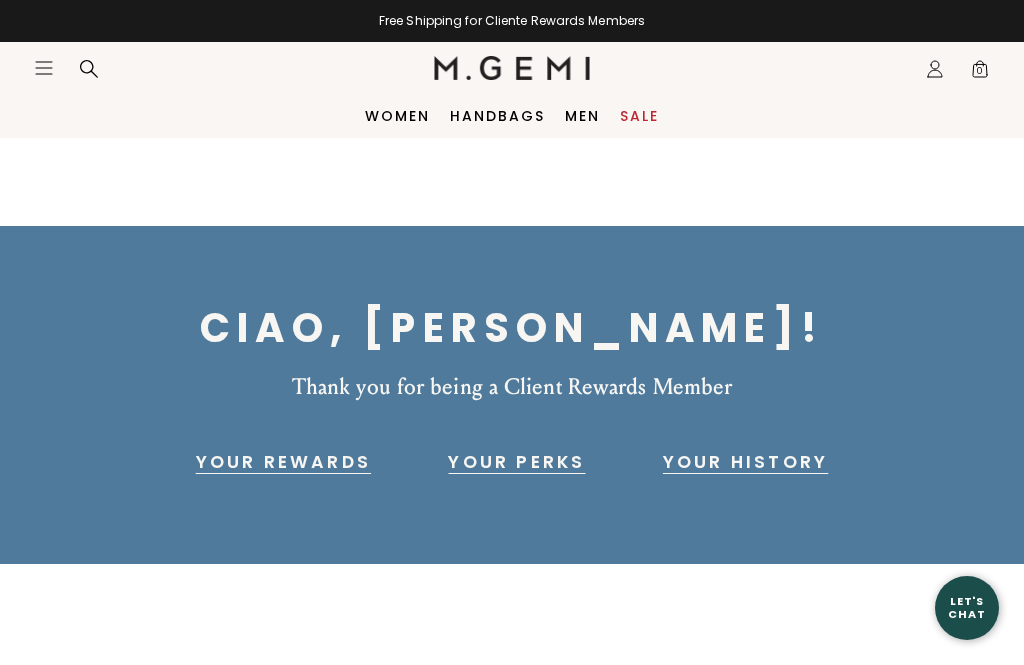 click on "Icons/20x20/profile@2x" 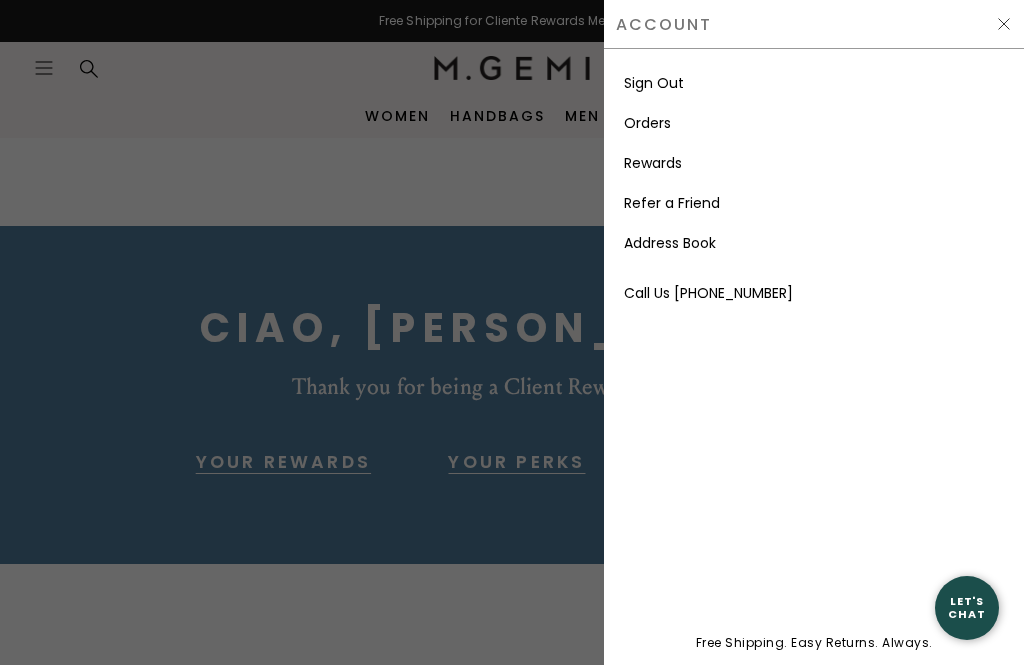 click on "Address Book" at bounding box center [670, 243] 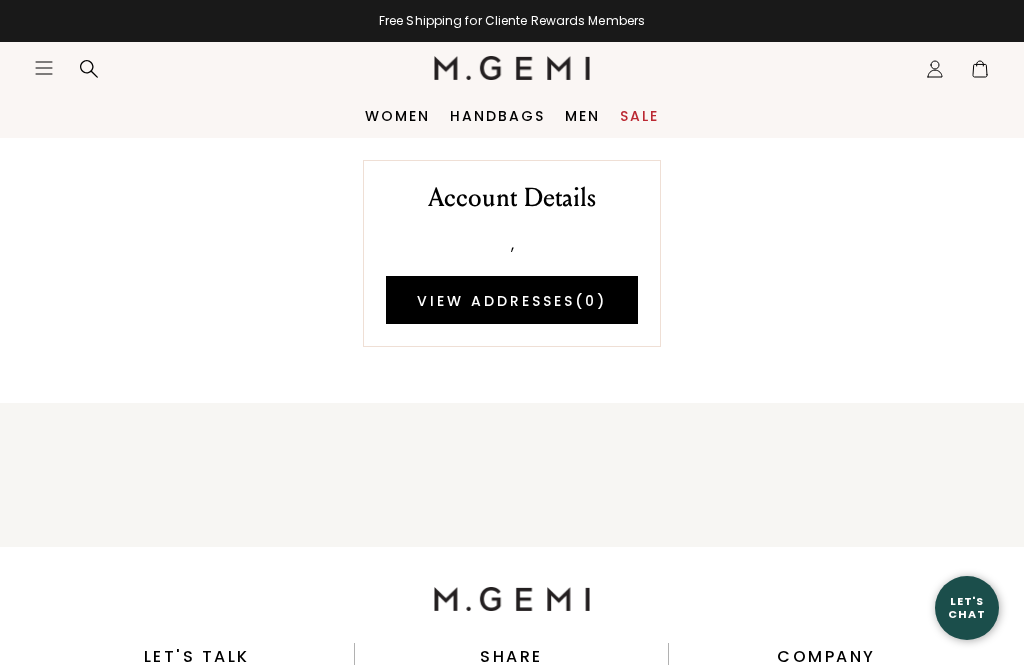 scroll, scrollTop: 0, scrollLeft: 0, axis: both 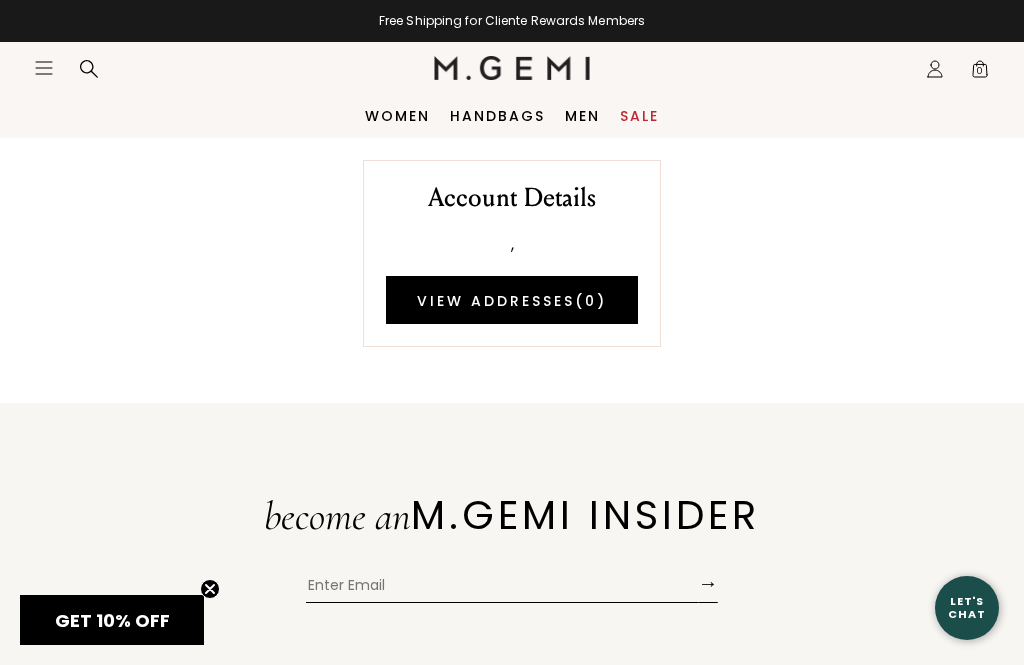 click on "View Addresses  ( 0 )" at bounding box center (512, 300) 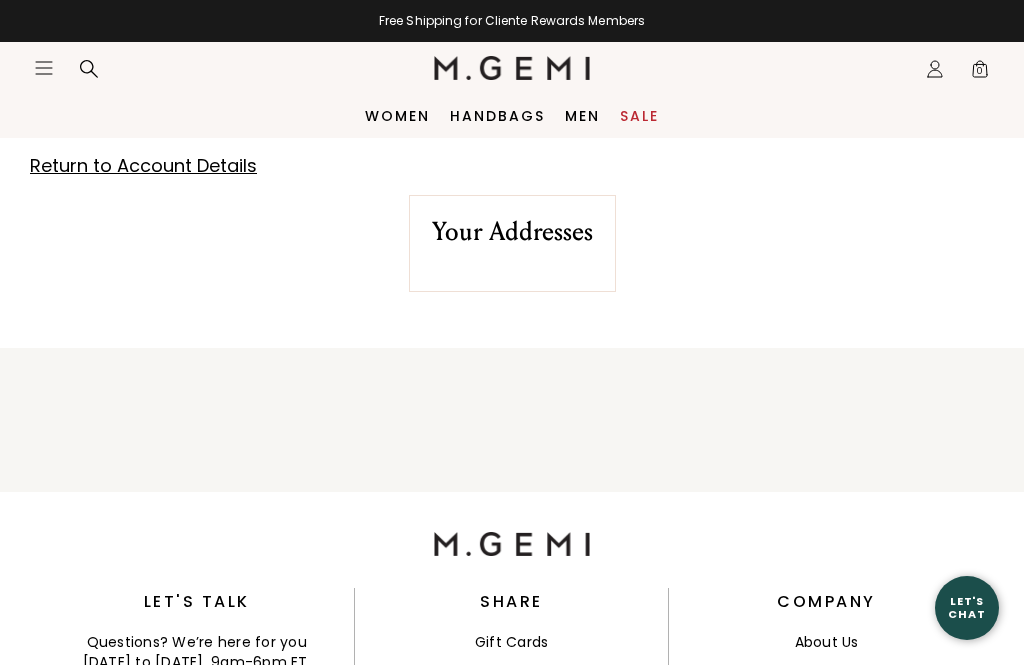 scroll, scrollTop: 0, scrollLeft: 0, axis: both 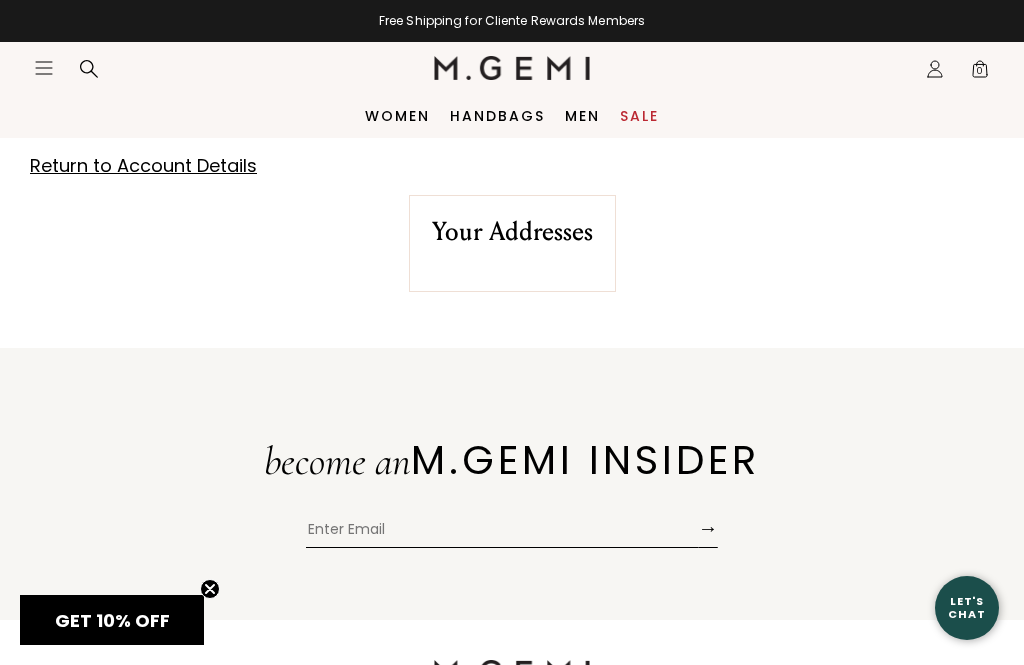 click on "Your Addresses" at bounding box center (512, 232) 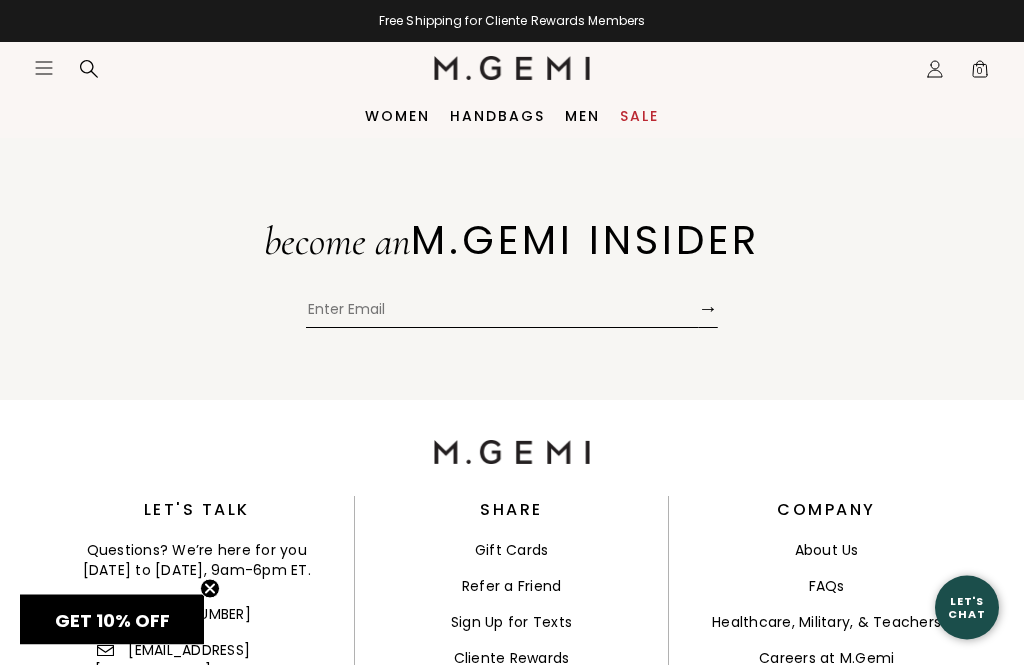 scroll, scrollTop: 0, scrollLeft: 0, axis: both 